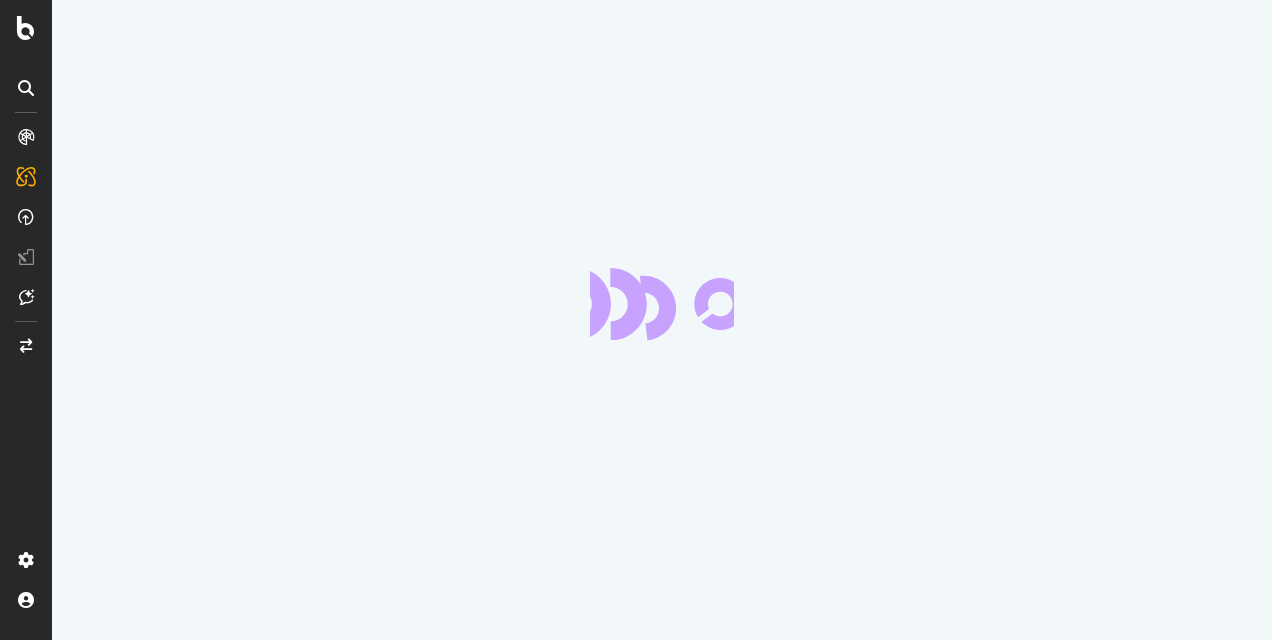 scroll, scrollTop: 0, scrollLeft: 0, axis: both 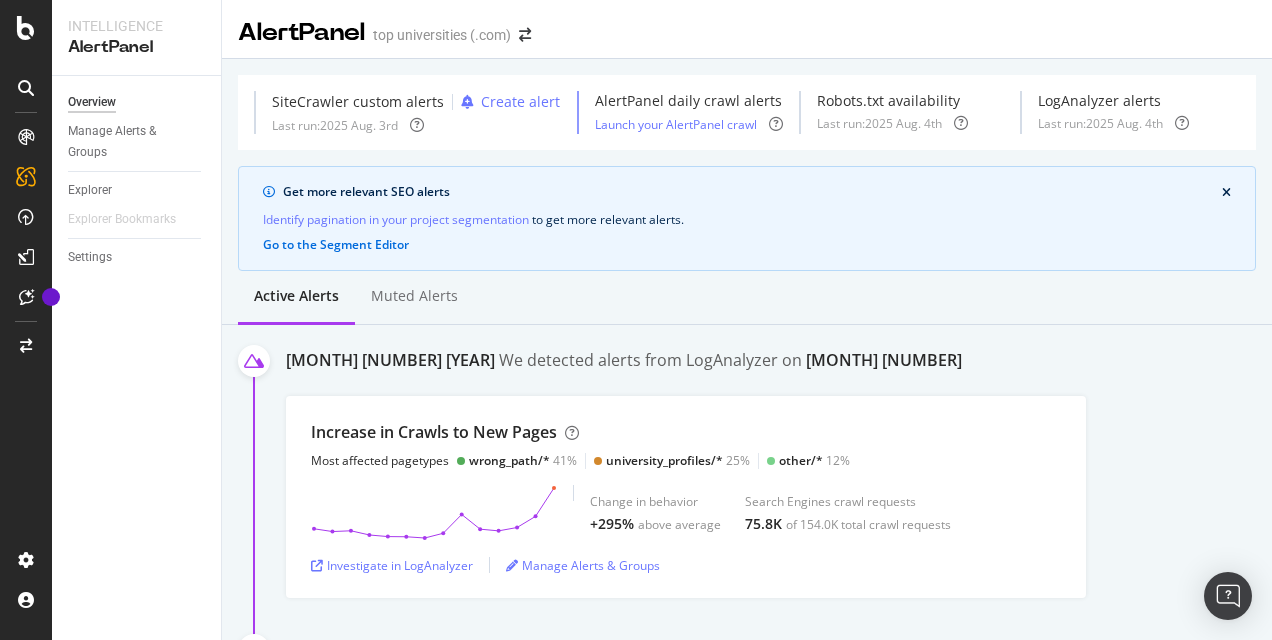 click on "Get more relevant SEO alerts Identify pagination in your project segmentation   to get more relevant   alerts . Go to the Segment Editor" at bounding box center (747, 218) 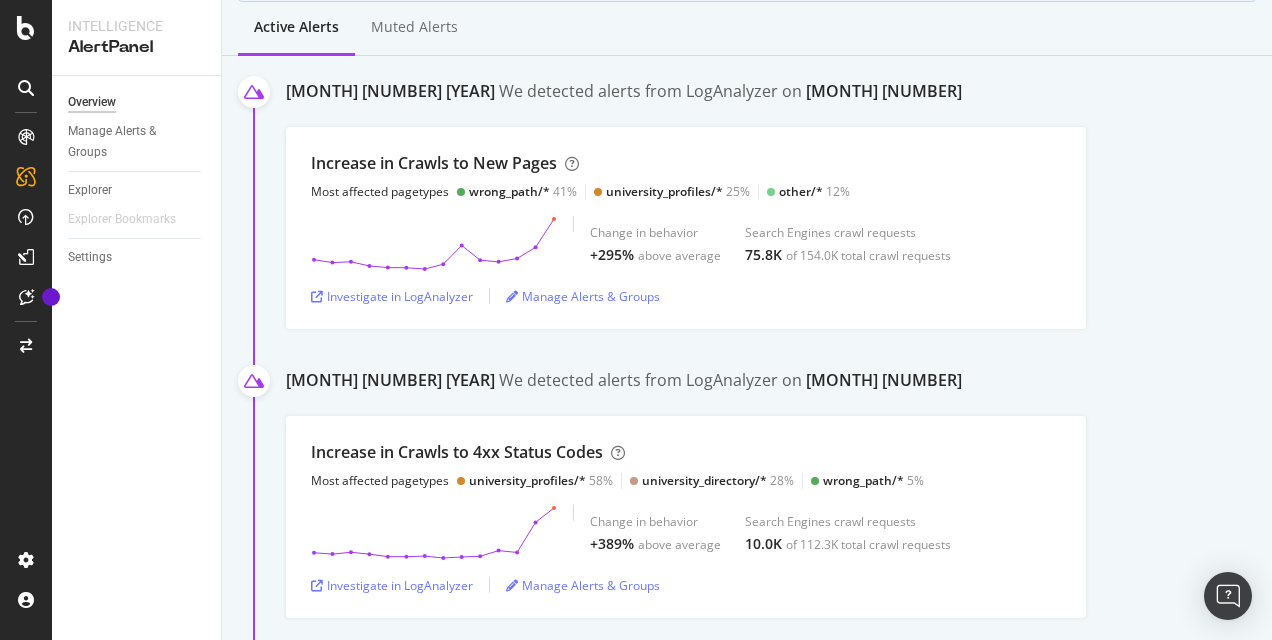 scroll, scrollTop: 249, scrollLeft: 0, axis: vertical 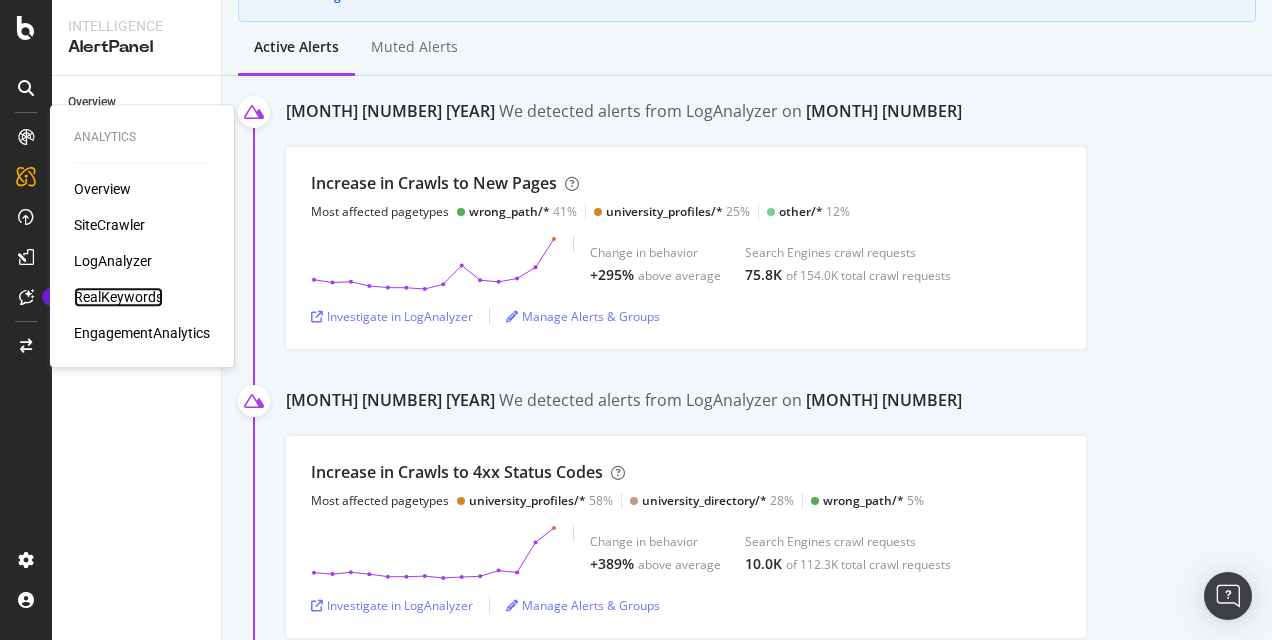 click on "RealKeywords" at bounding box center (118, 297) 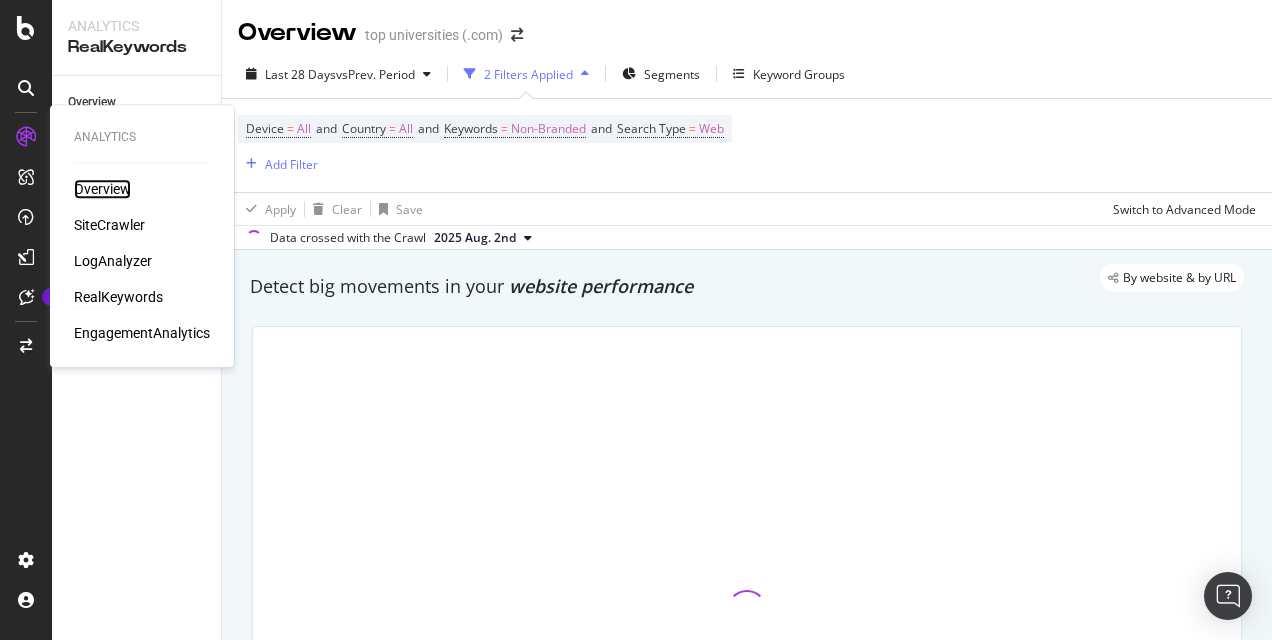 click on "Overview" at bounding box center (102, 189) 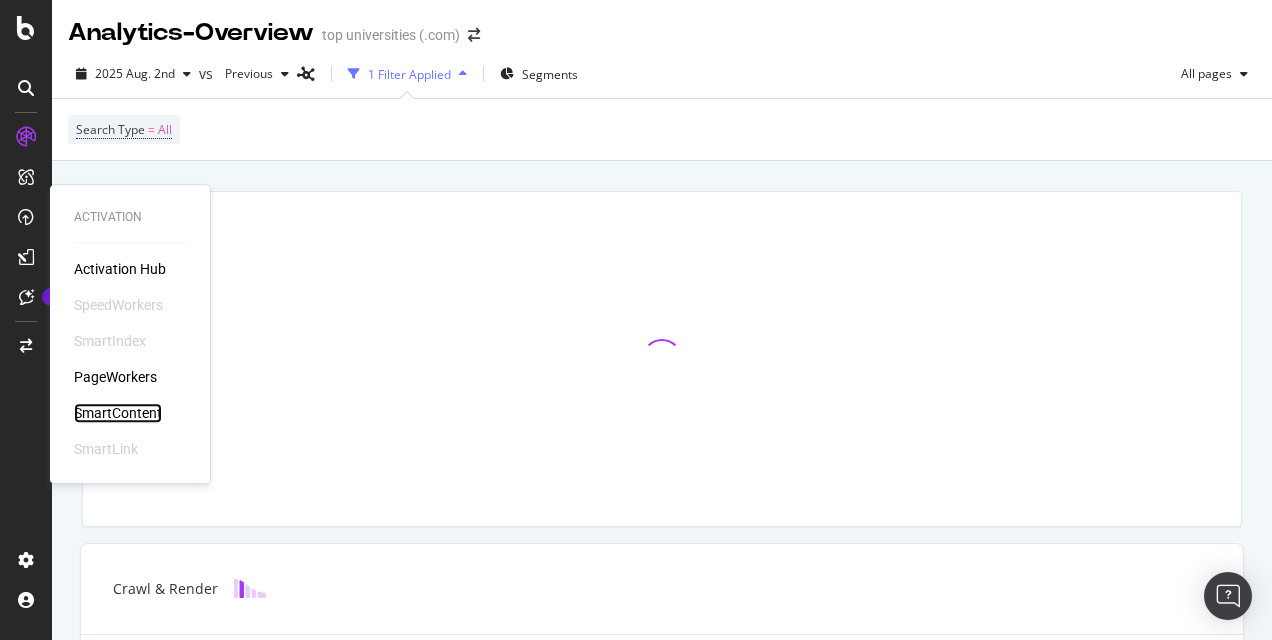 click on "SmartContent" at bounding box center [118, 413] 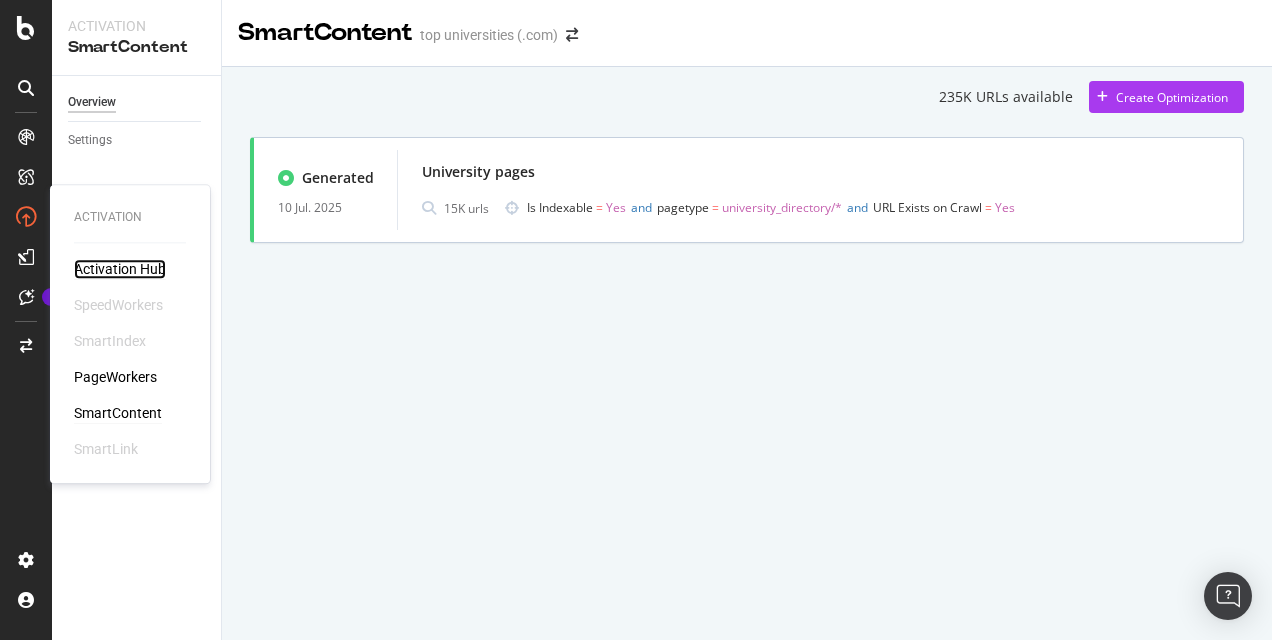 click on "Activation Hub" at bounding box center (120, 269) 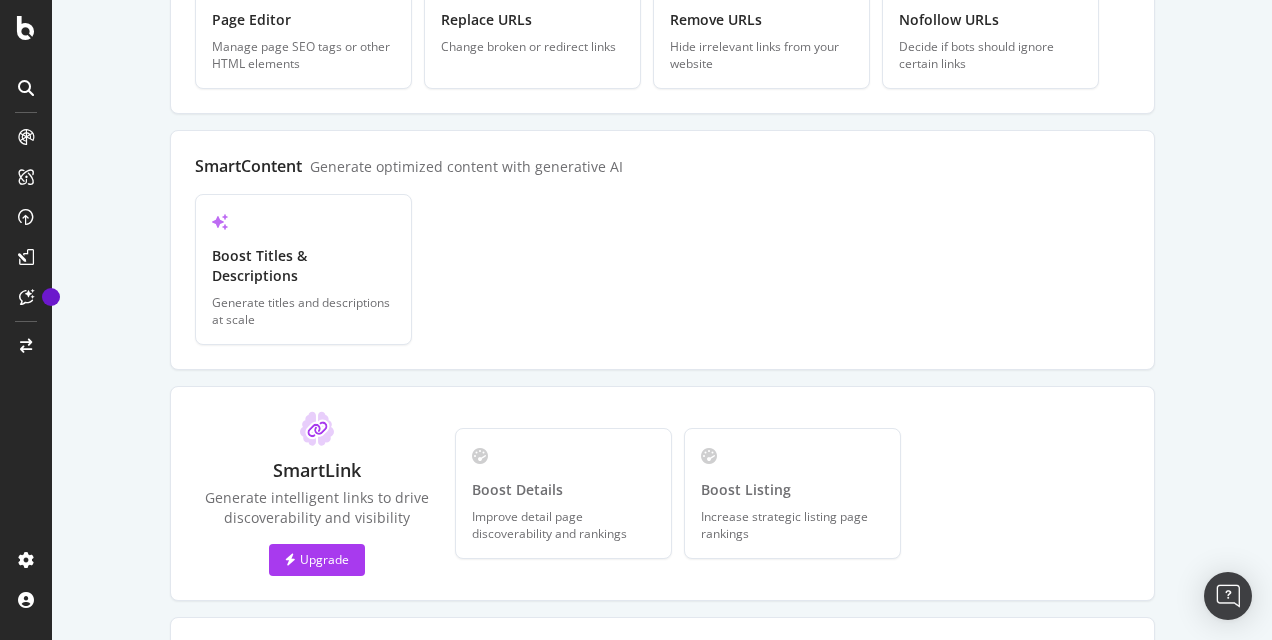 scroll, scrollTop: 0, scrollLeft: 0, axis: both 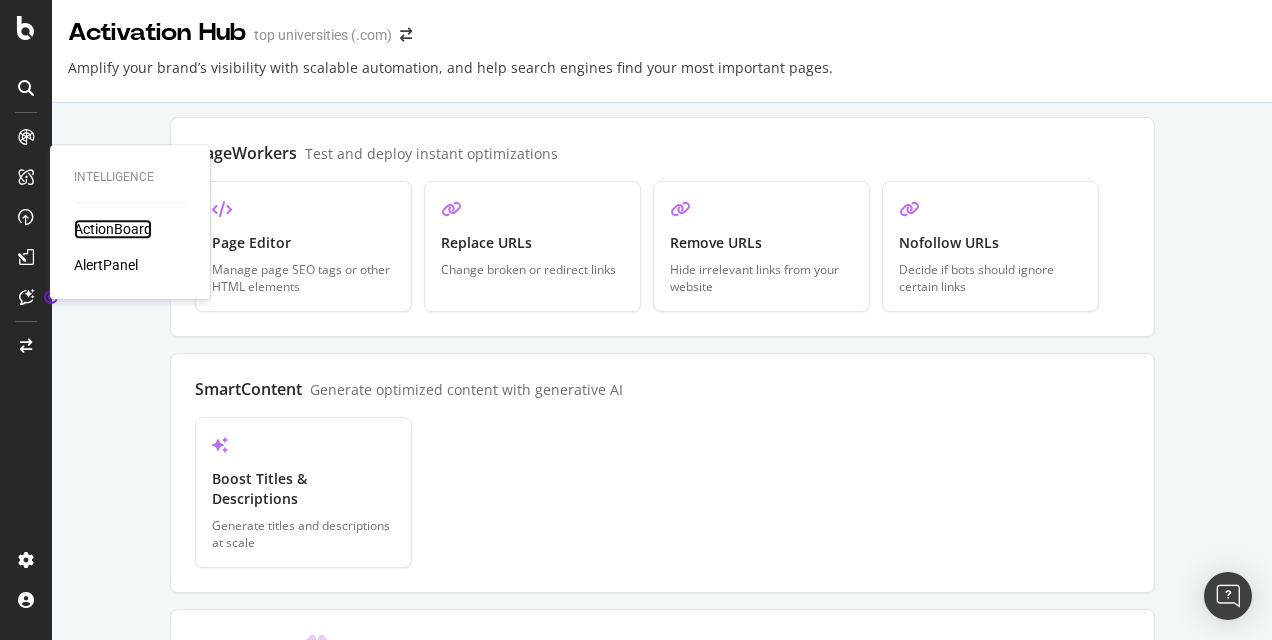 click on "ActionBoard" at bounding box center (113, 229) 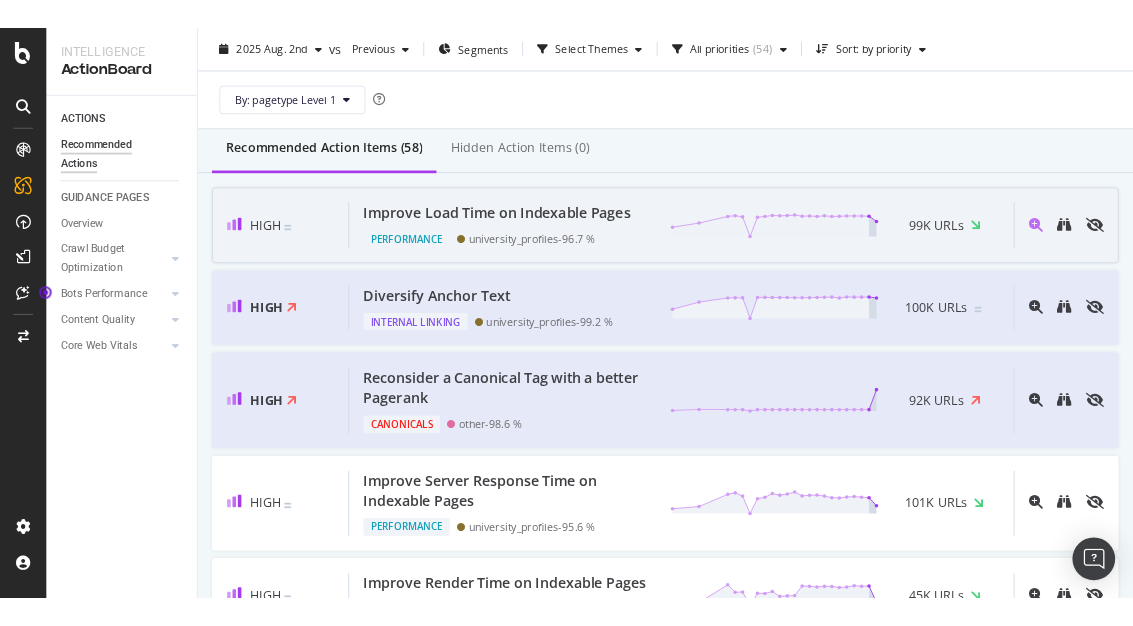 scroll, scrollTop: 0, scrollLeft: 0, axis: both 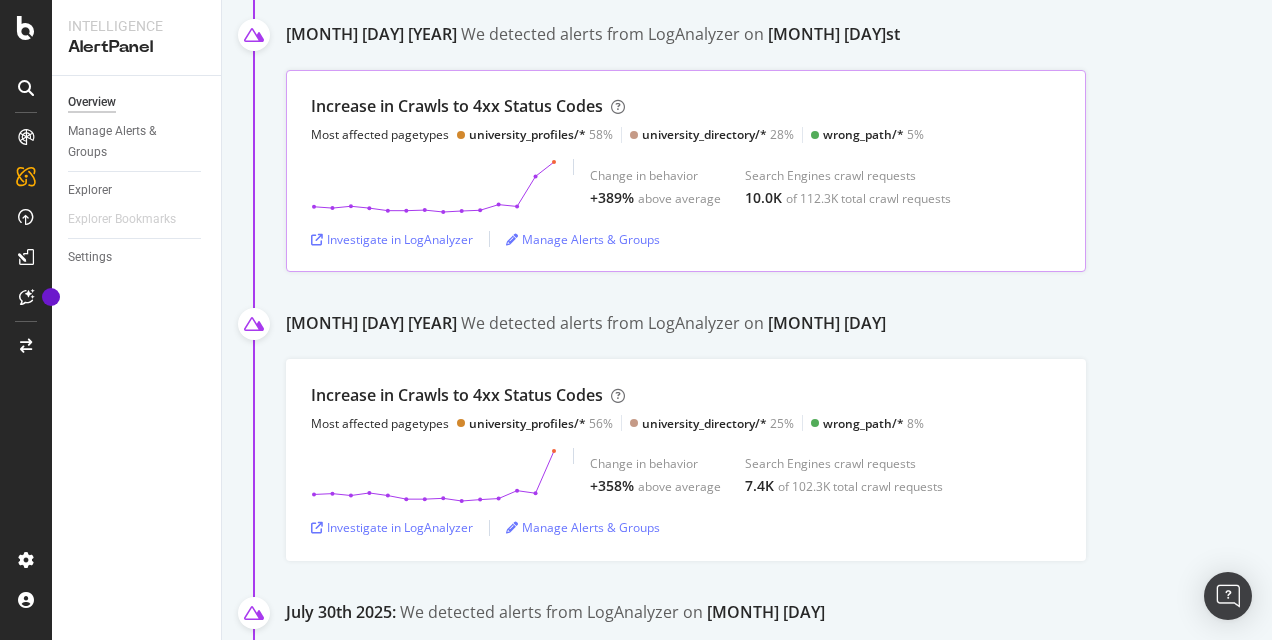 click on "Increase in Crawls to 4xx Status Codes Most affected pagetypes university_profiles/*   58% university_directory/*   28% wrong_path/*   5% Change in behavior +389% above average Search Engines crawl requests 10.0K of 112.3K total crawl requests Investigate in LogAnalyzer Manage Alerts & Groups" at bounding box center [686, 171] 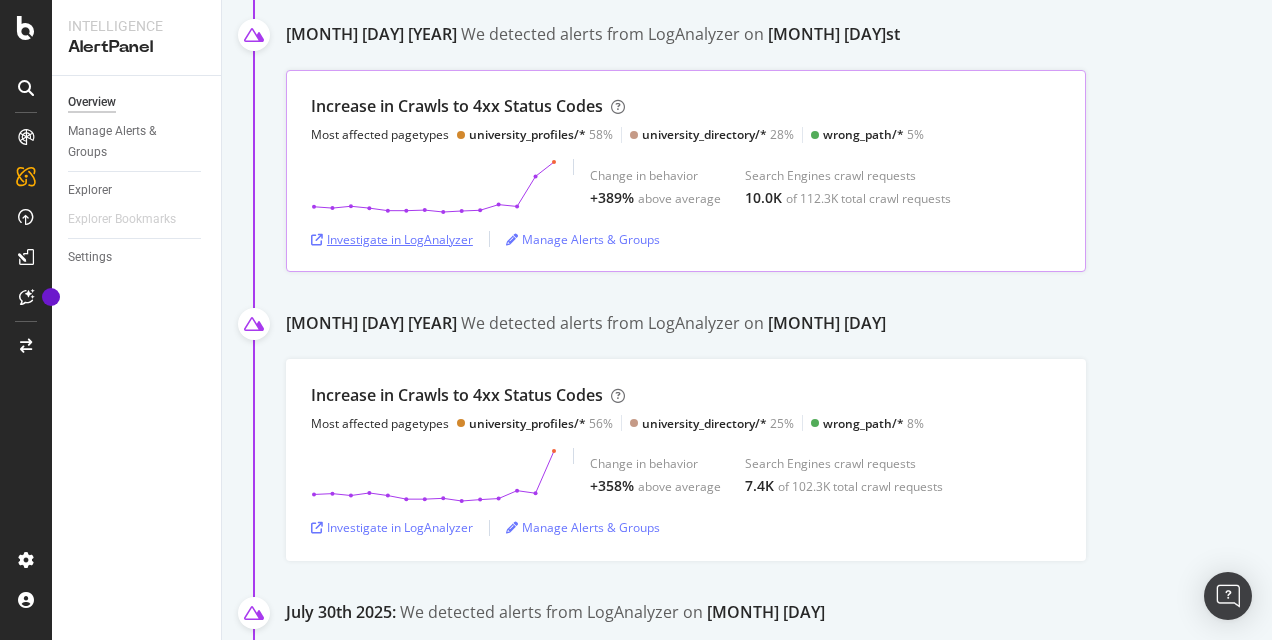 click on "Investigate in LogAnalyzer" at bounding box center (392, 239) 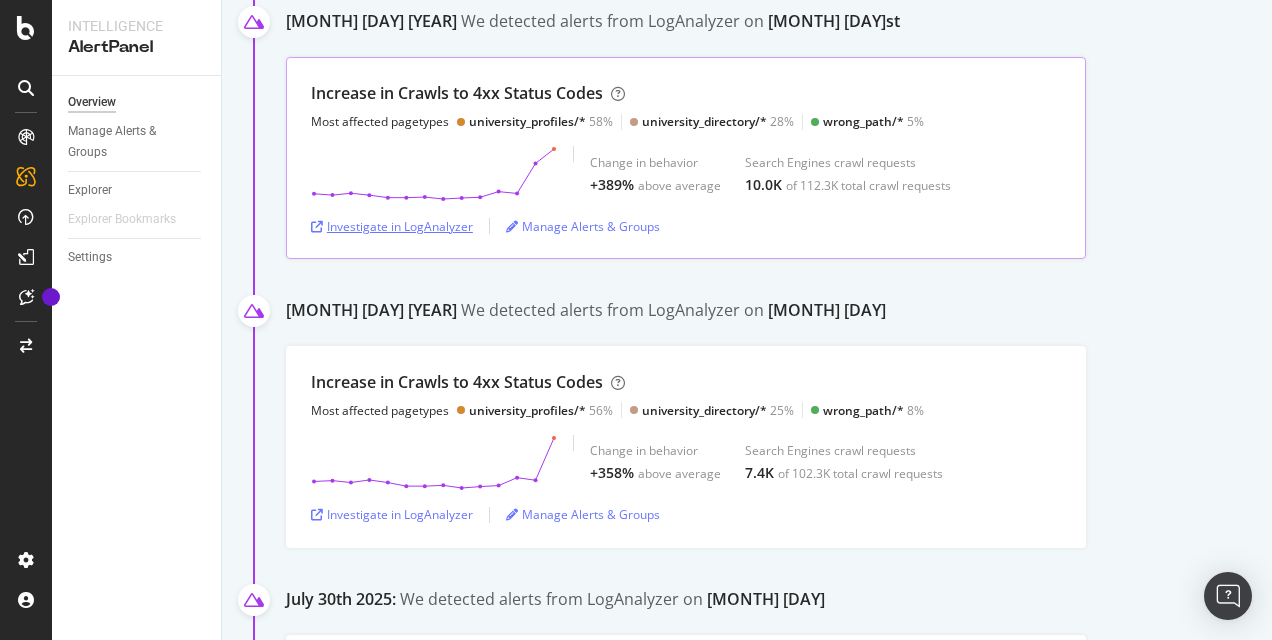 scroll, scrollTop: 629, scrollLeft: 0, axis: vertical 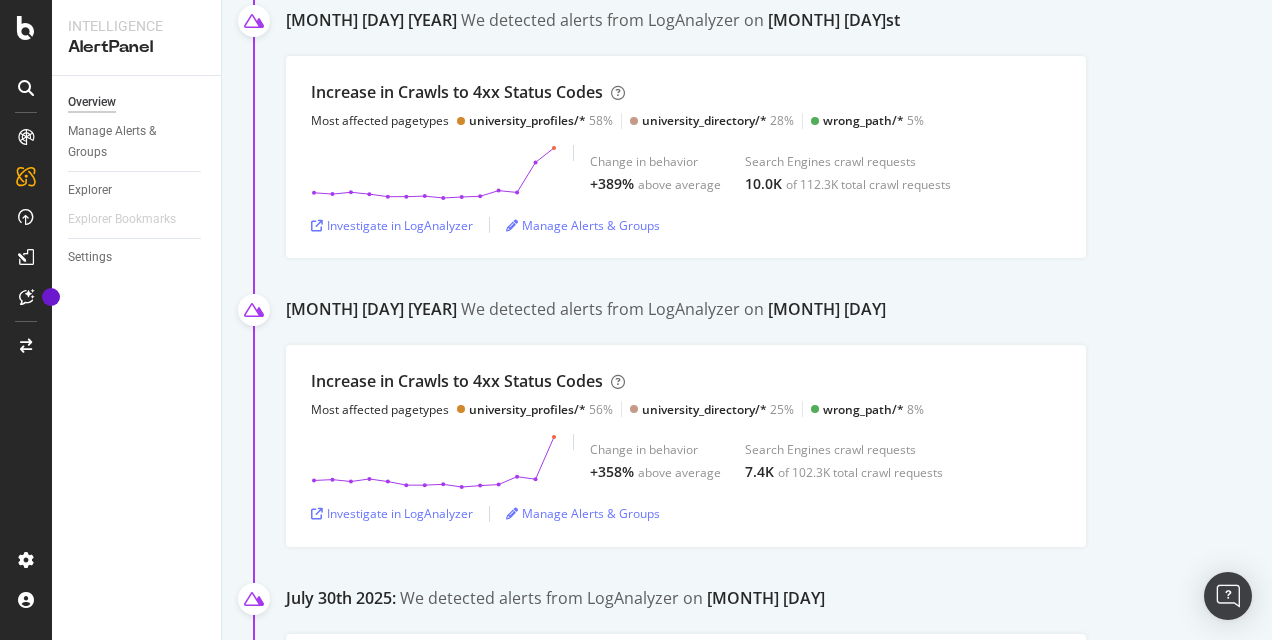 click on "Increase in Crawls to 4xx Status Codes Most affected pagetypes university_profiles/*   58% university_directory/*   28% wrong_path/*   5% Change in behavior +389% above average Search Engines crawl requests 10.0K of 112.3K total crawl requests Investigate in LogAnalyzer Manage Alerts & Groups" at bounding box center [779, 157] 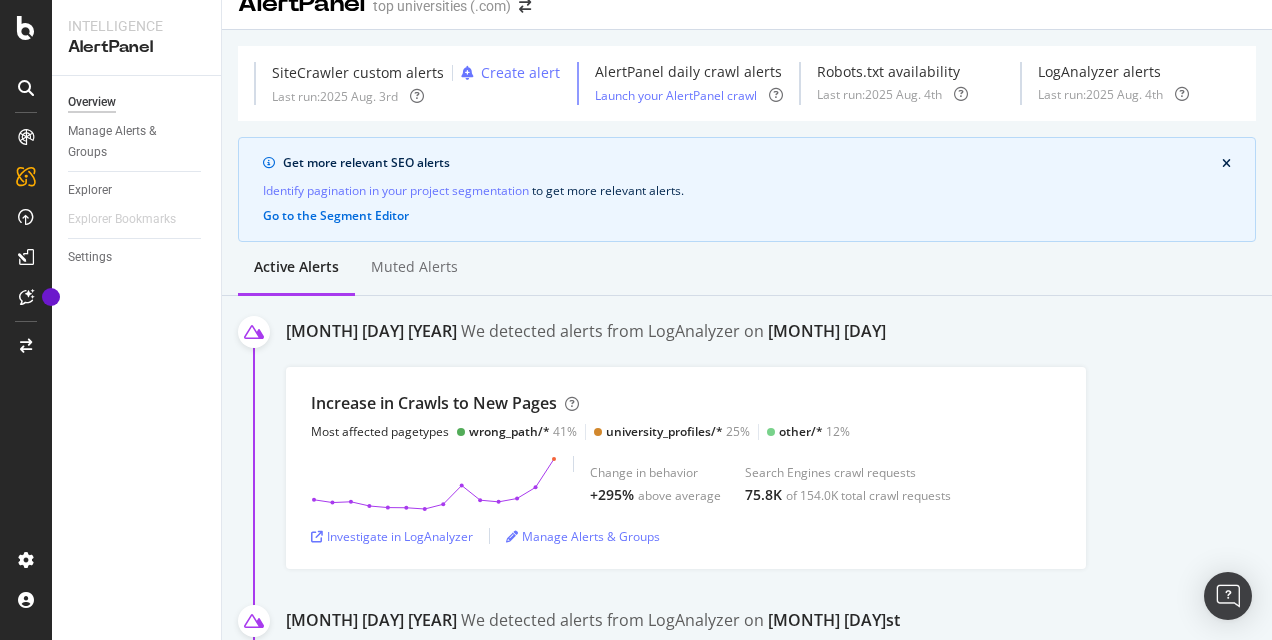 scroll, scrollTop: 0, scrollLeft: 0, axis: both 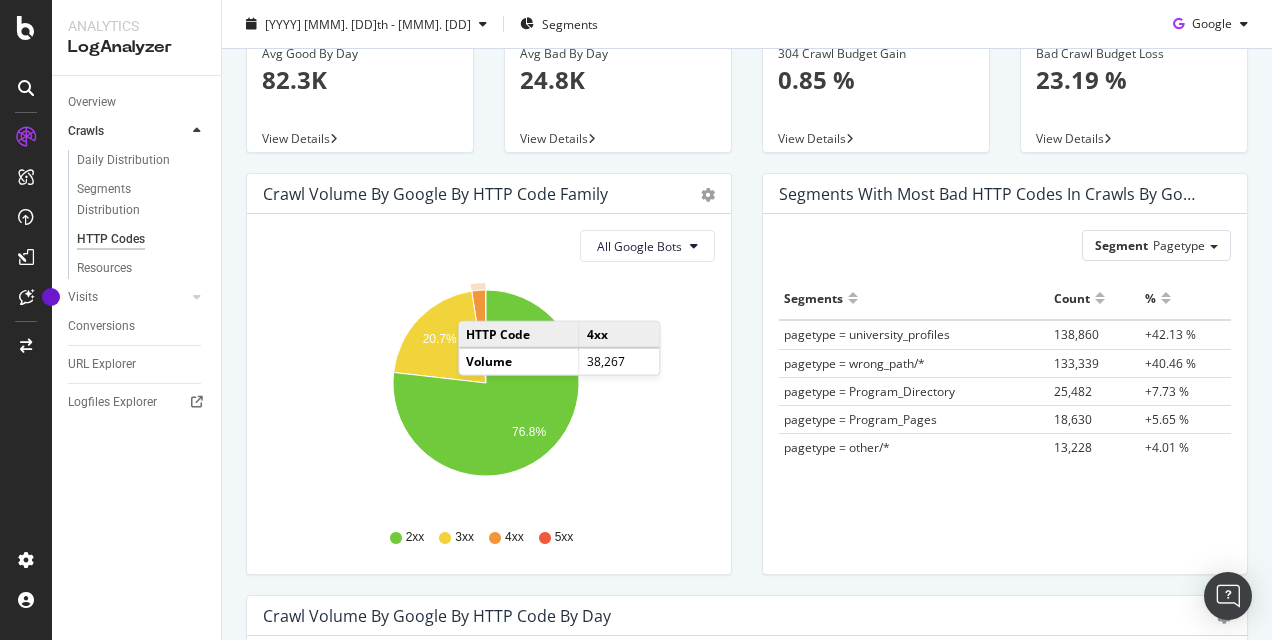 click 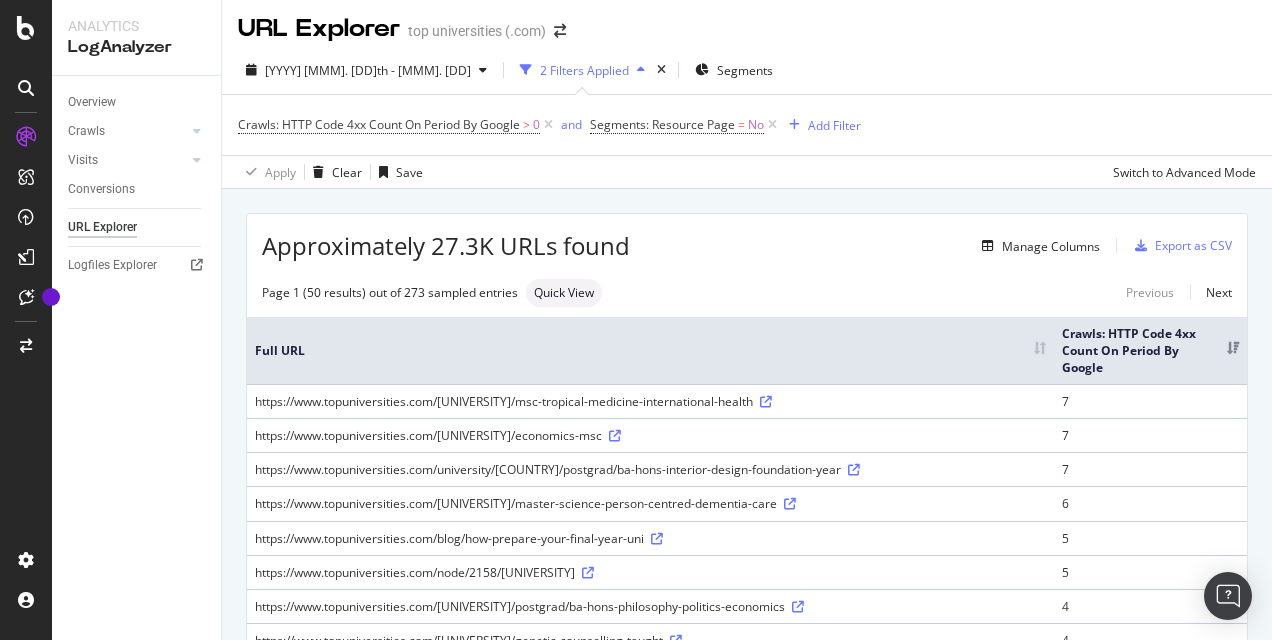scroll, scrollTop: 0, scrollLeft: 0, axis: both 